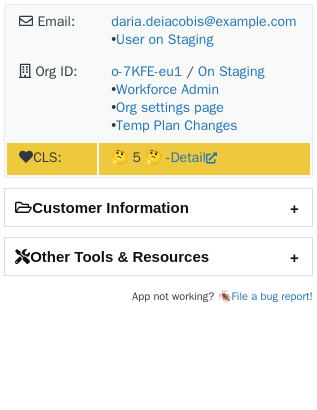 scroll, scrollTop: 0, scrollLeft: 0, axis: both 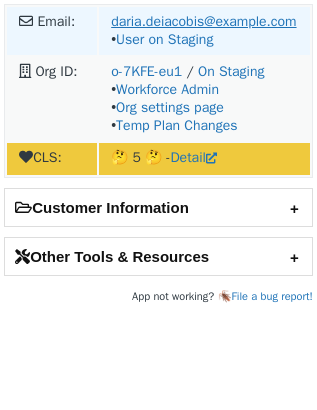 click on "daria.deiacobis@pixartprinting.com" at bounding box center (203, 21) 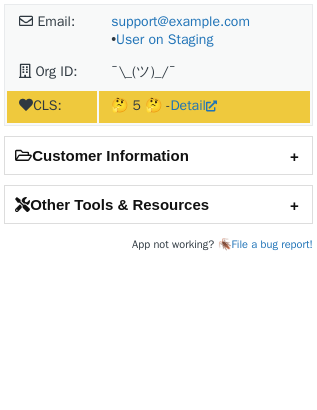 scroll, scrollTop: 0, scrollLeft: 0, axis: both 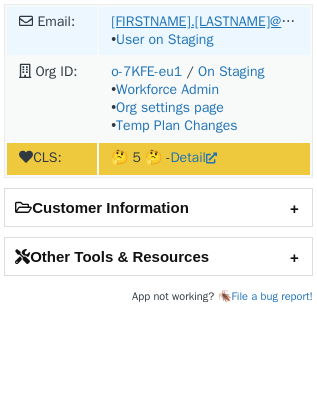 click on "[FIRSTNAME].[LASTNAME]@[DOMAIN]" at bounding box center (225, 21) 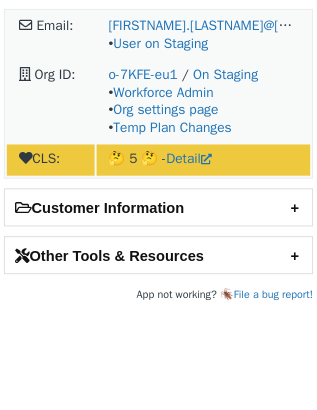 scroll, scrollTop: 0, scrollLeft: 0, axis: both 